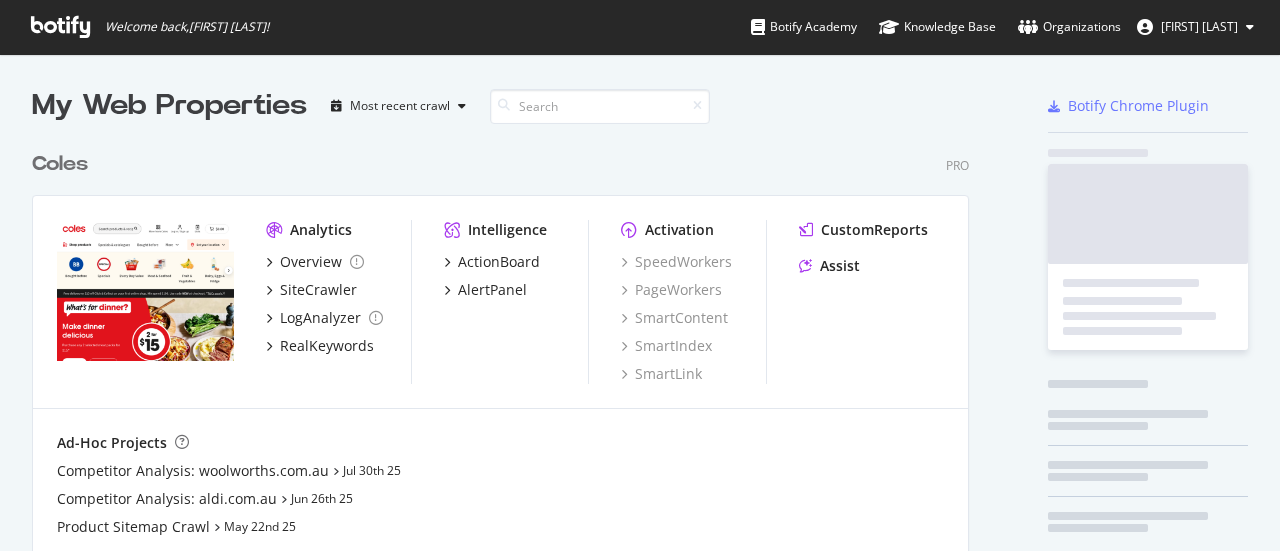 scroll, scrollTop: 0, scrollLeft: 0, axis: both 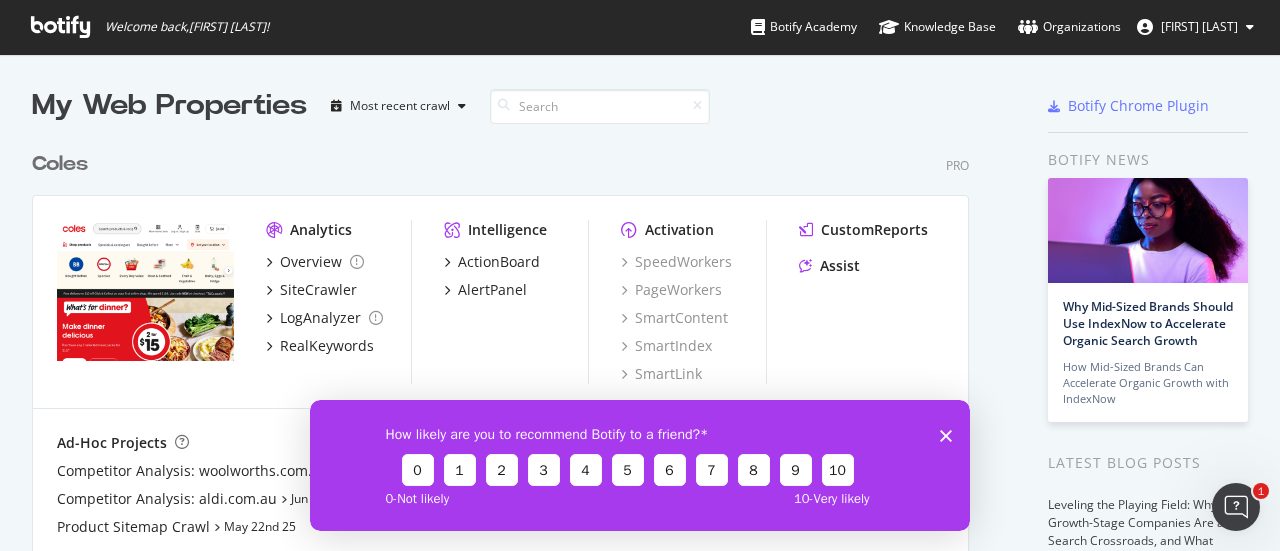 click on "Coles" at bounding box center (60, 164) 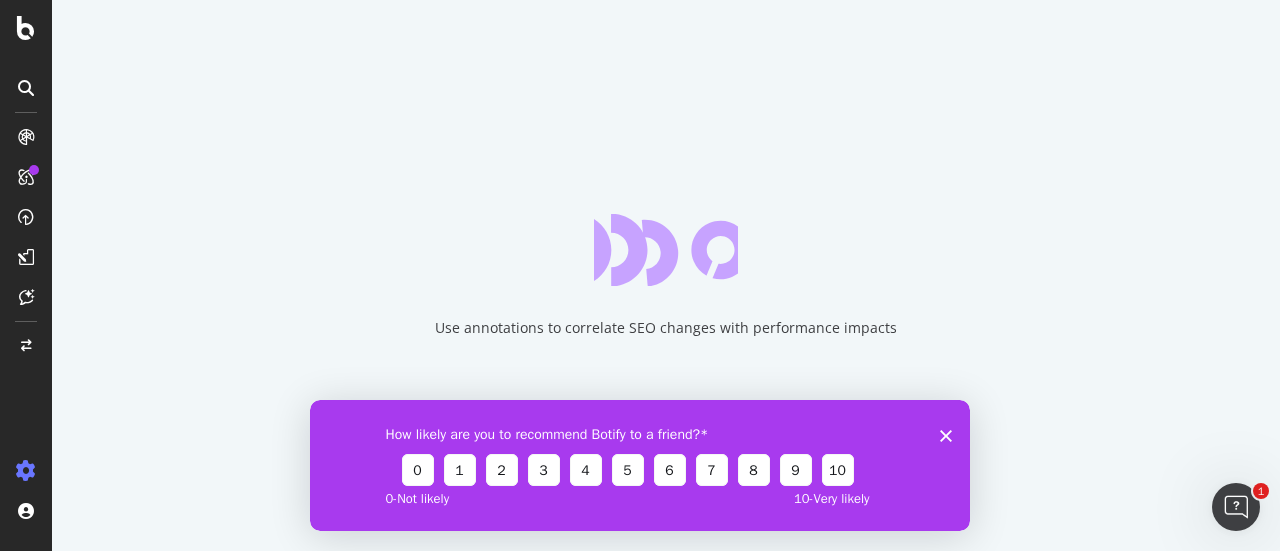 click 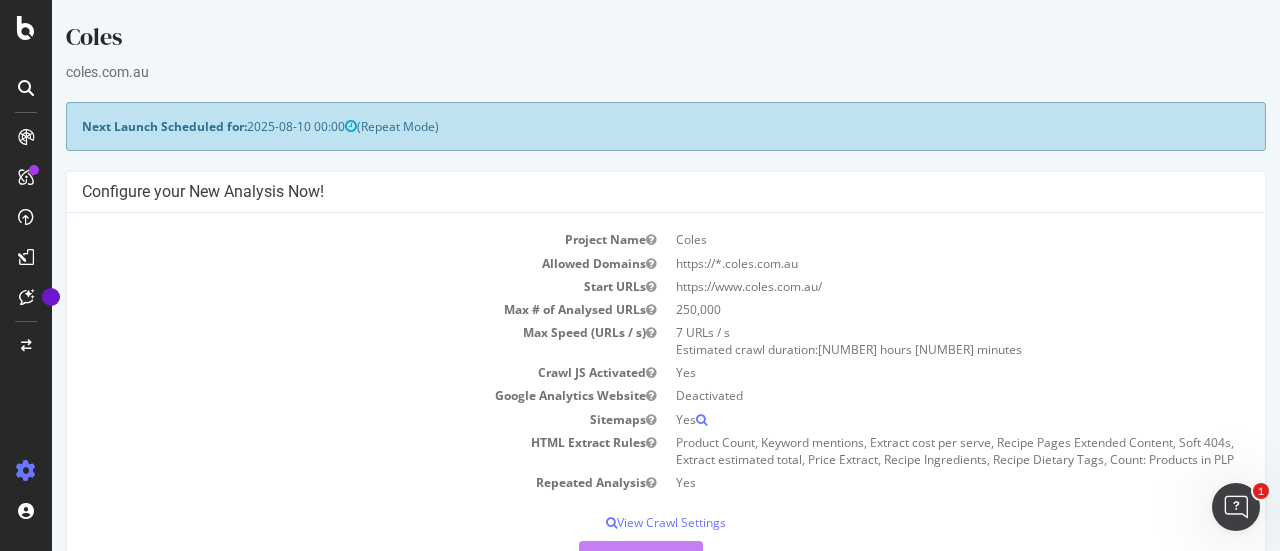 scroll, scrollTop: 0, scrollLeft: 0, axis: both 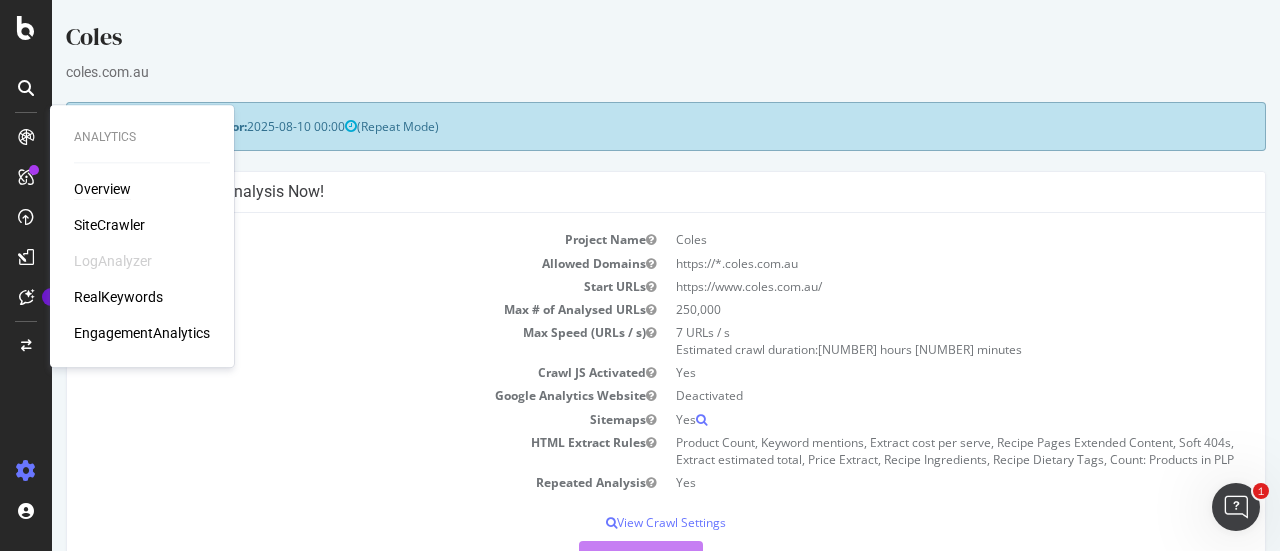 click on "Overview" at bounding box center [102, 189] 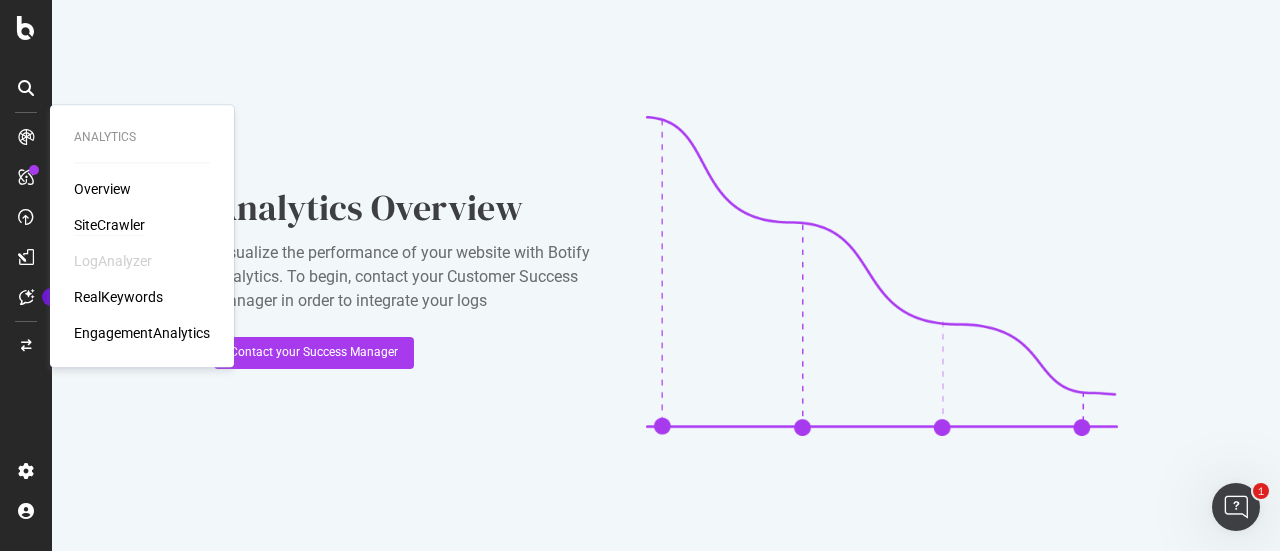 click on "SiteCrawler" at bounding box center [109, 225] 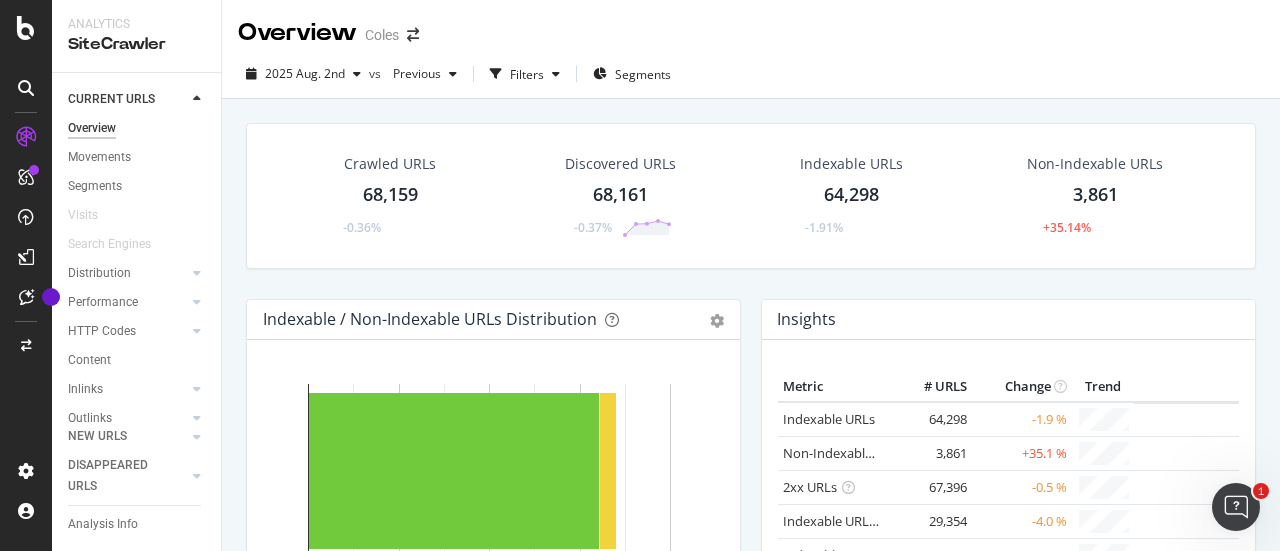 click on "Crawled URLs" at bounding box center (390, 164) 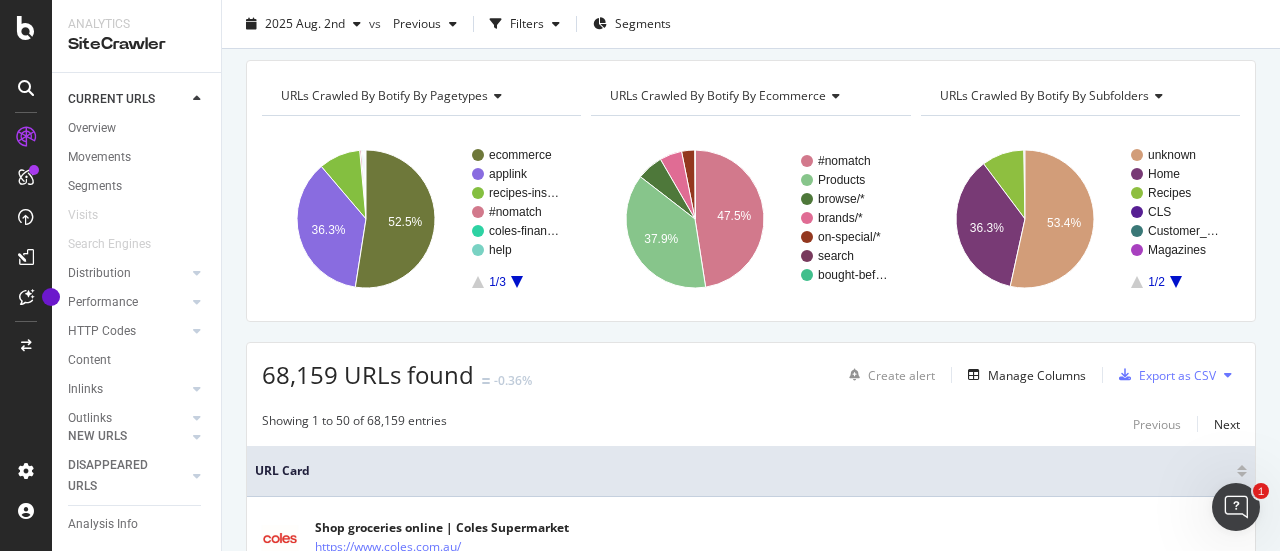 scroll, scrollTop: 0, scrollLeft: 0, axis: both 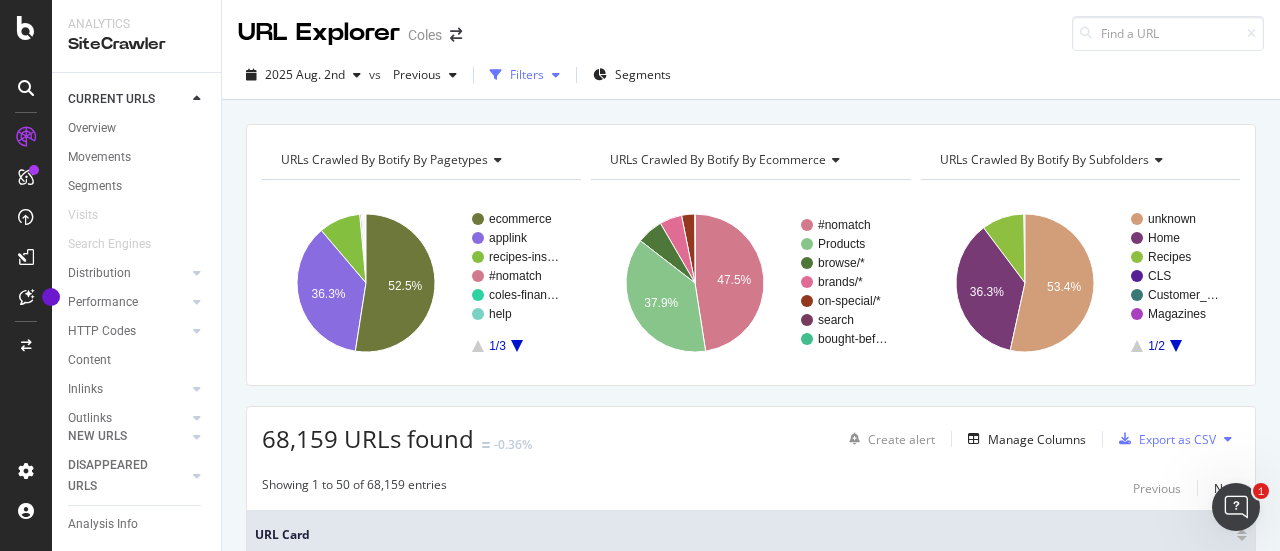 click at bounding box center (556, 75) 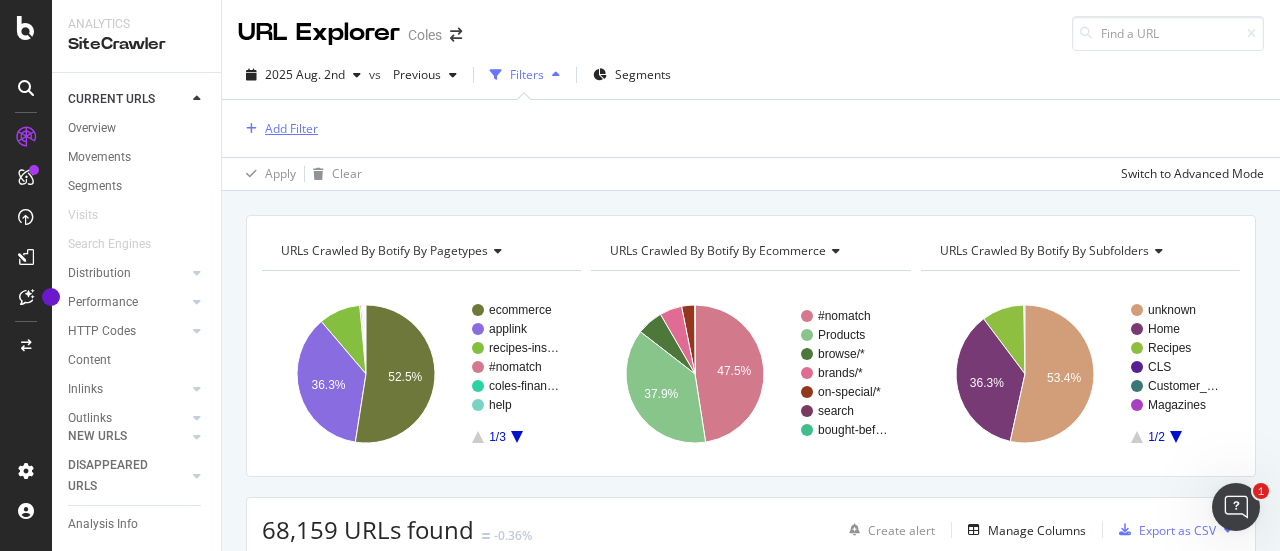 click on "Add Filter" at bounding box center (291, 128) 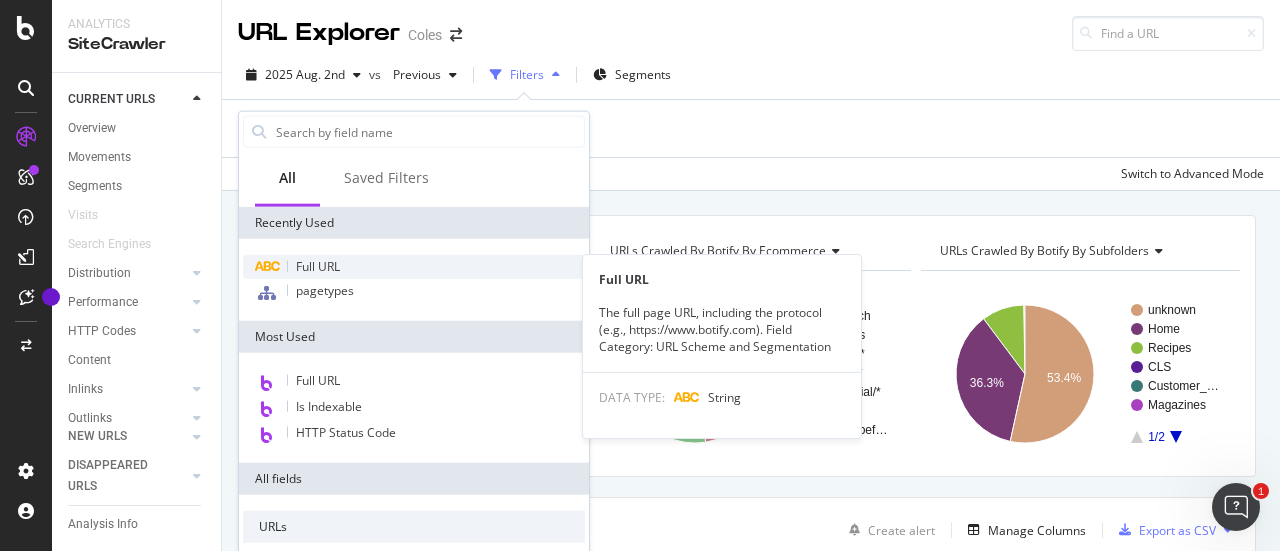 click on "Full URL" at bounding box center [318, 266] 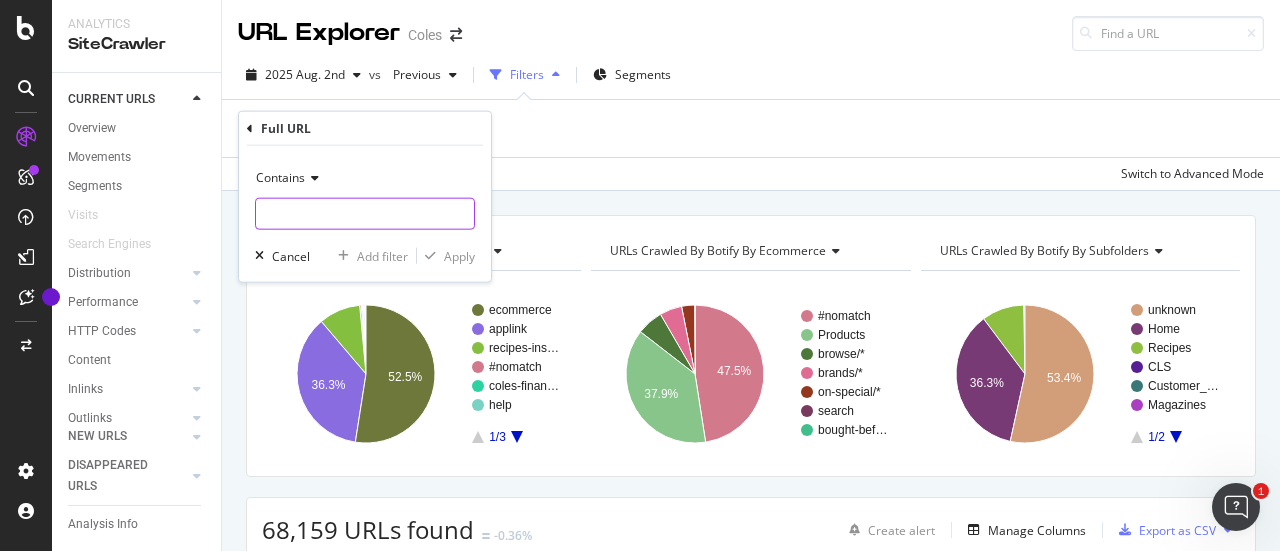 click at bounding box center (365, 214) 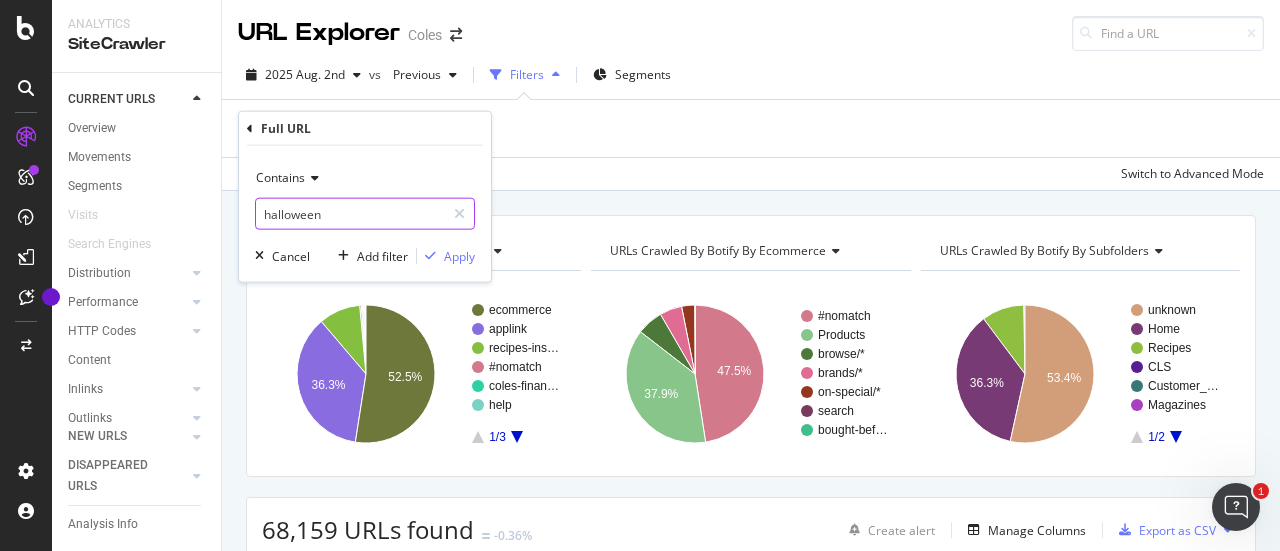 type on "halloween" 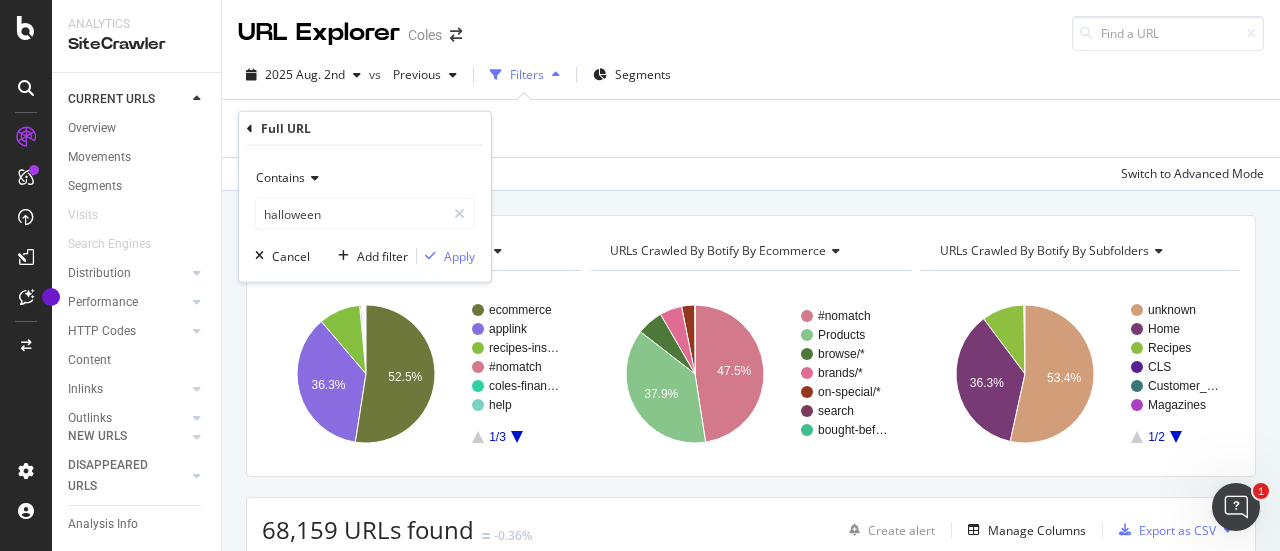 click on "Contains" at bounding box center [280, 177] 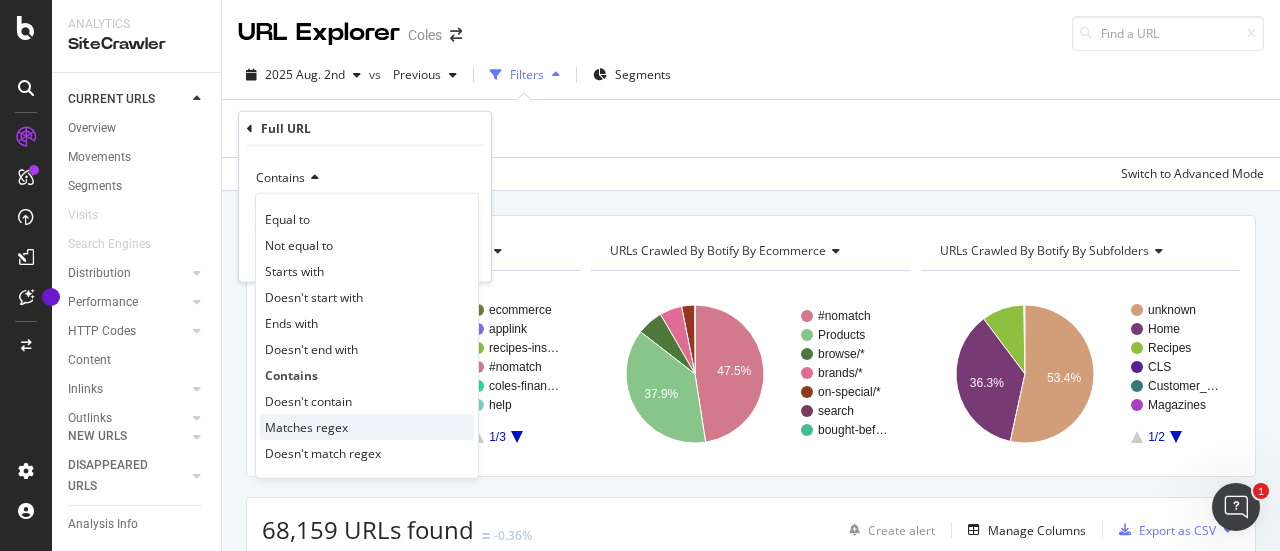 click on "Matches regex" at bounding box center [367, 427] 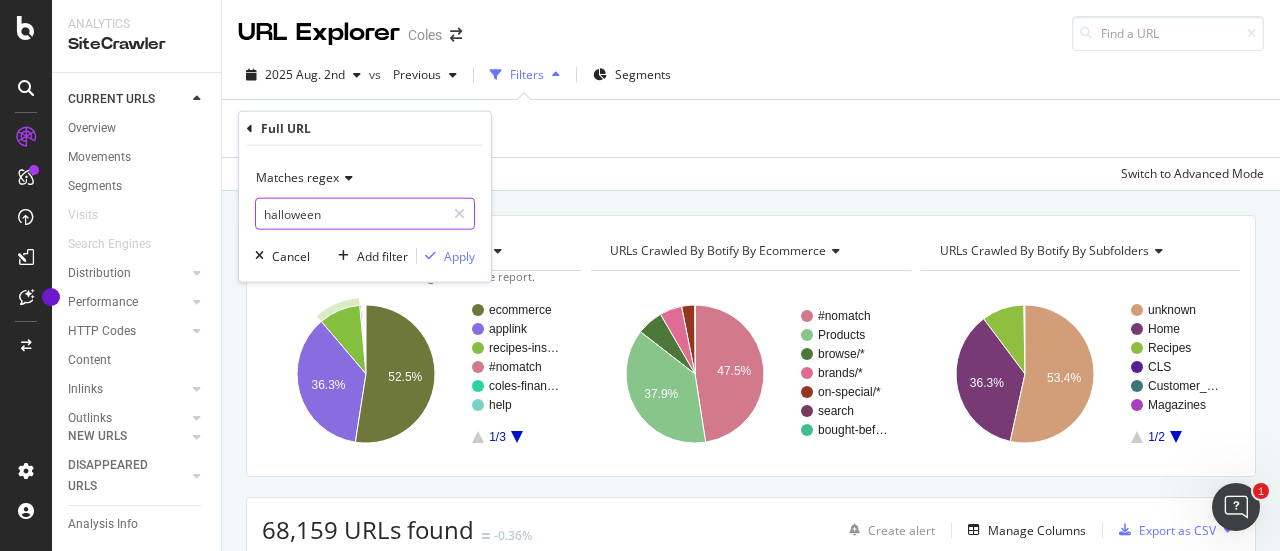 click on "halloween" at bounding box center (350, 214) 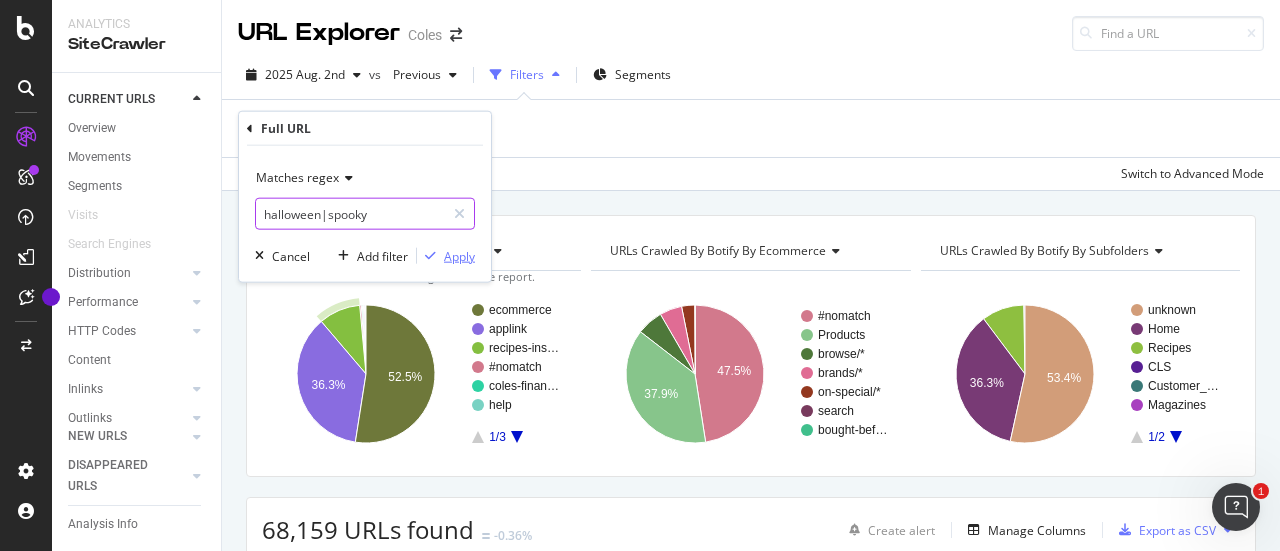 type on "halloween|spooky" 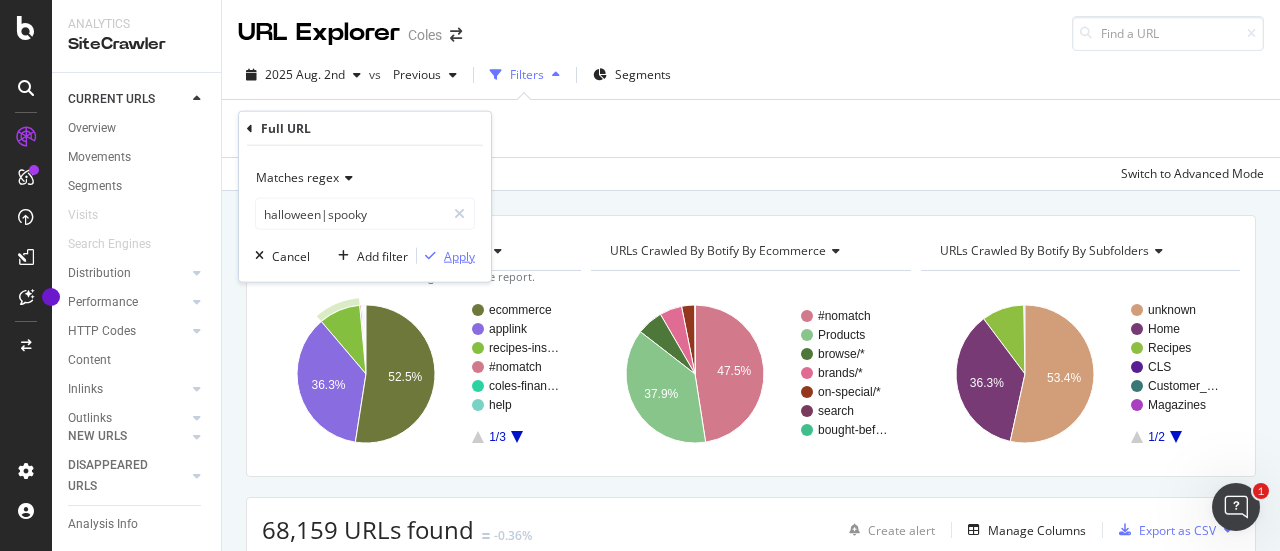 click on "Apply" at bounding box center (459, 255) 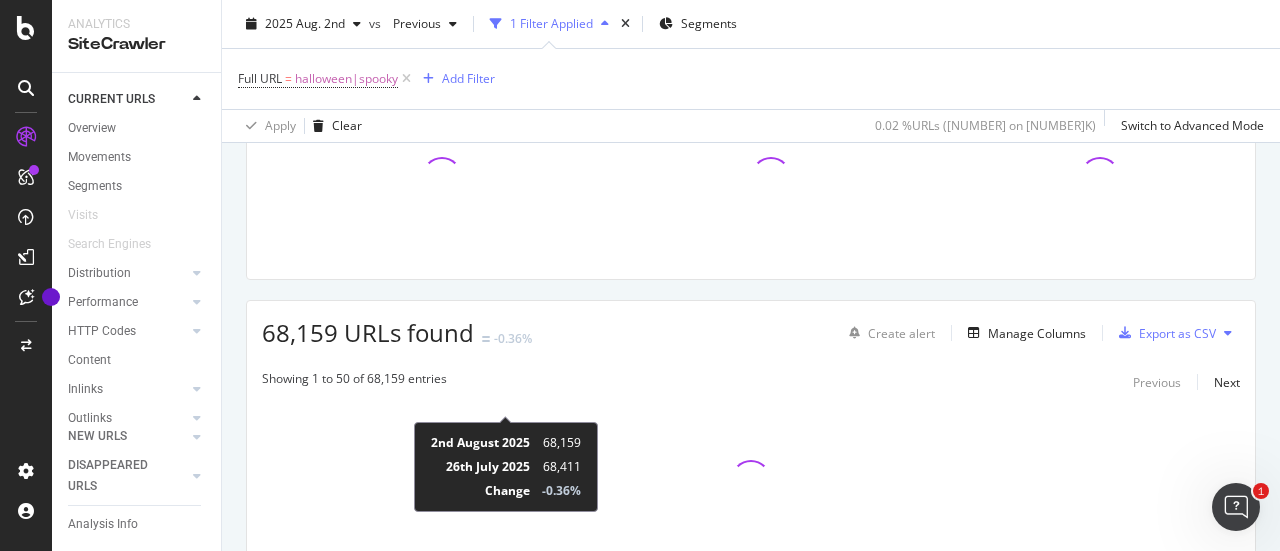 scroll, scrollTop: 100, scrollLeft: 0, axis: vertical 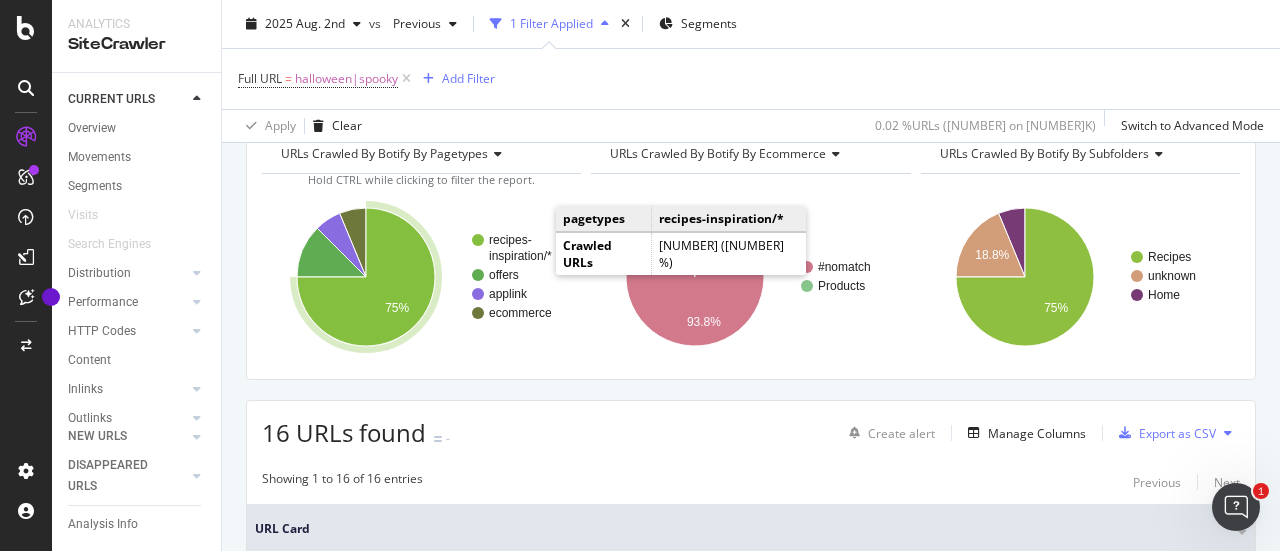 click on "recipes-" 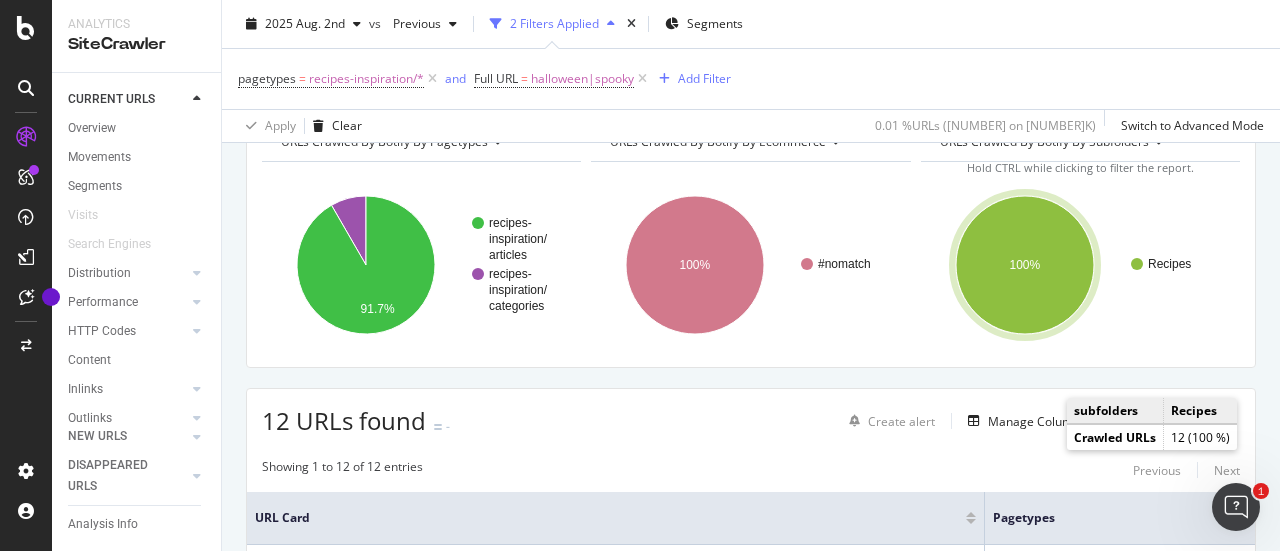 scroll, scrollTop: 200, scrollLeft: 0, axis: vertical 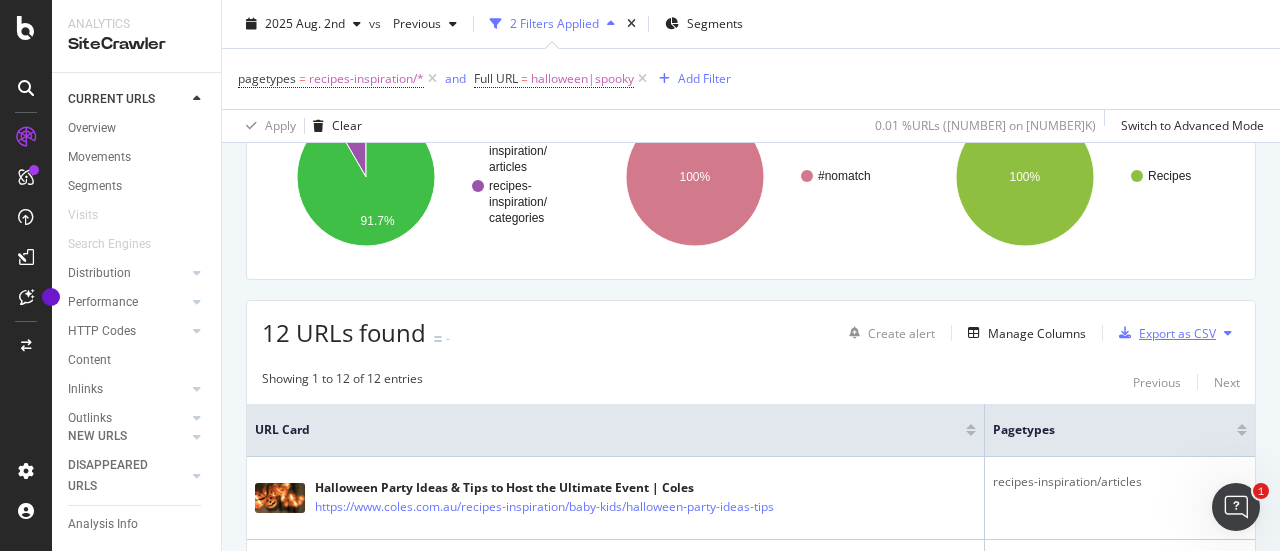 click on "Export as CSV" at bounding box center [1177, 333] 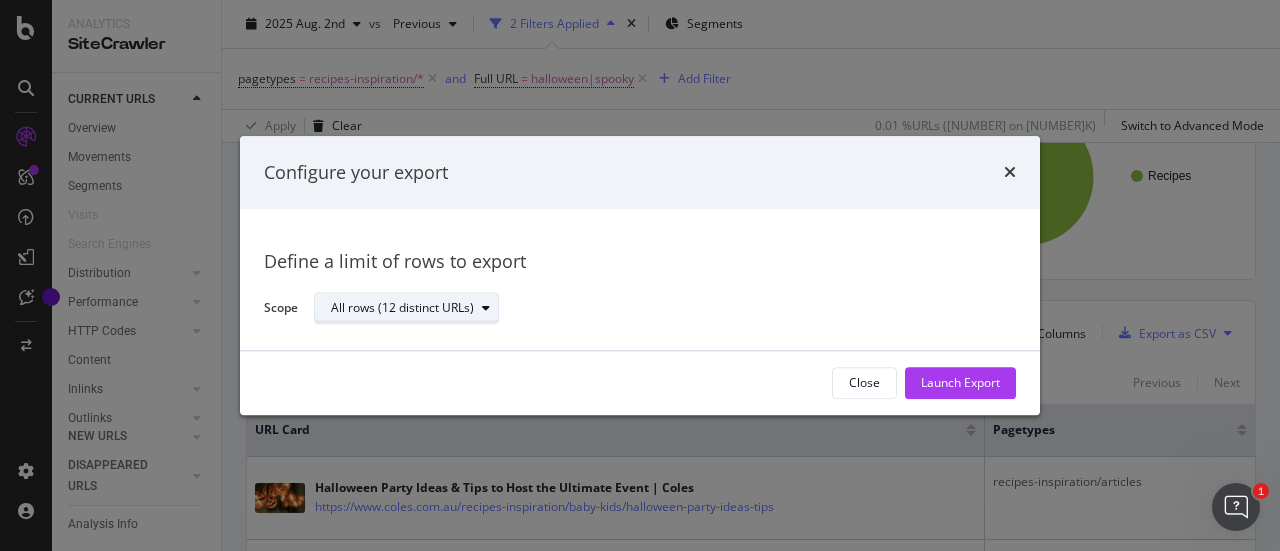 click on "All rows (12 distinct URLs)" at bounding box center (402, 309) 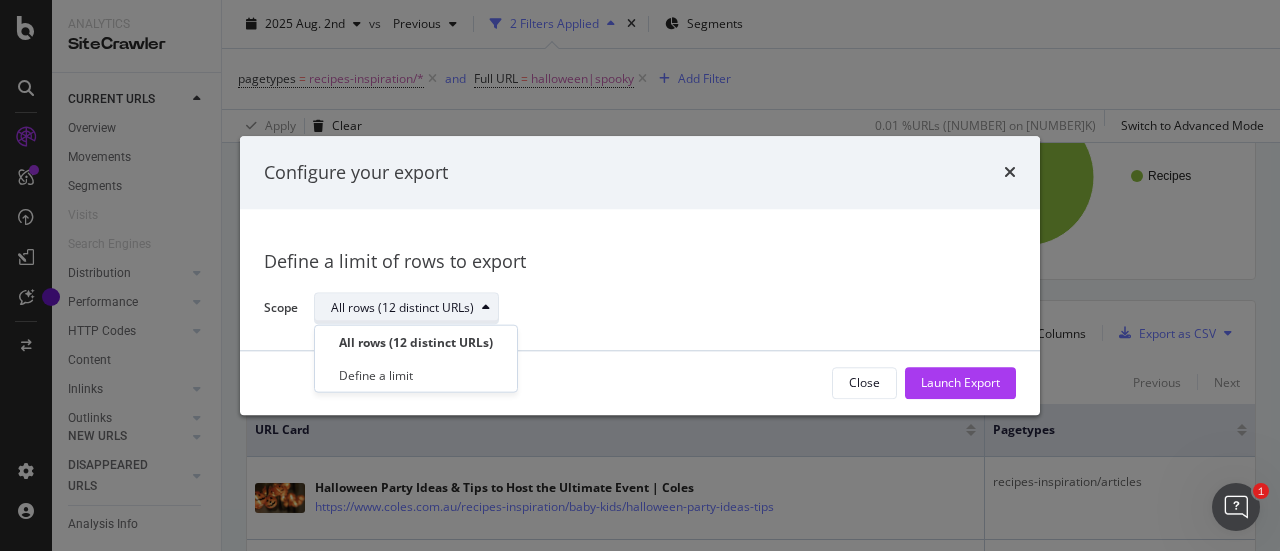 click on "All rows (12 distinct URLs)" at bounding box center (402, 309) 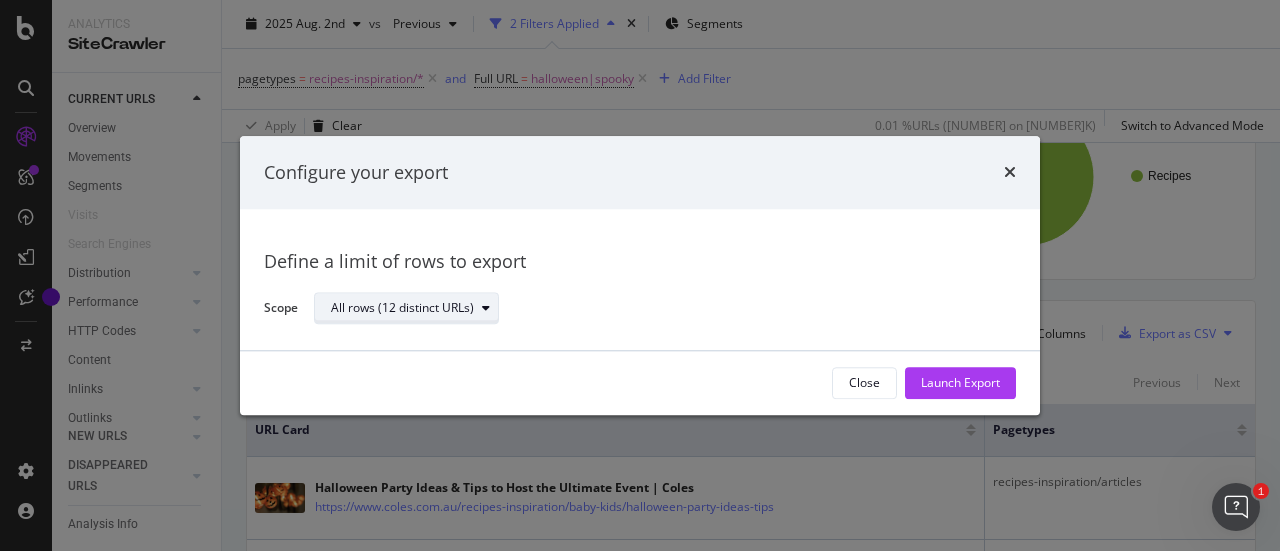 click on "All rows (12 distinct URLs)" at bounding box center [402, 309] 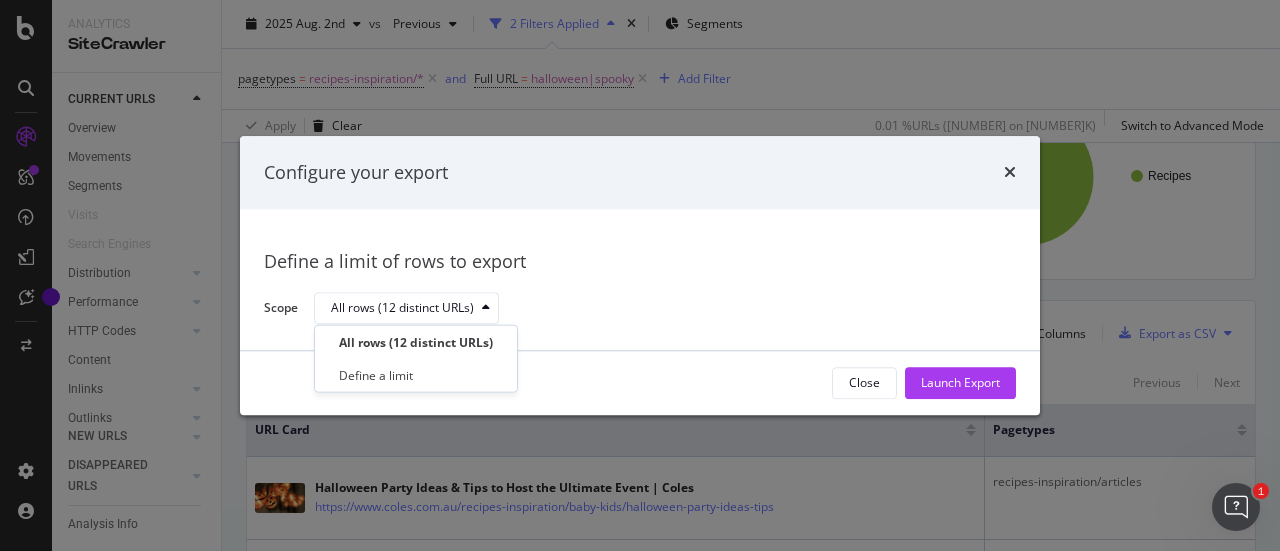 drag, startPoint x: 423, startPoint y: 314, endPoint x: 766, endPoint y: 299, distance: 343.32782 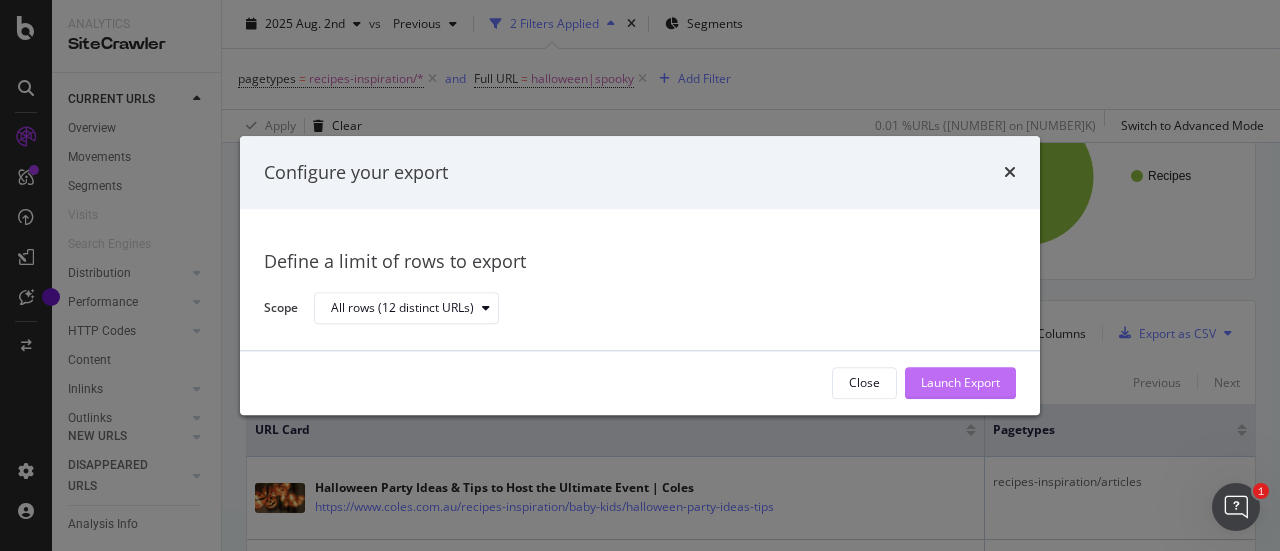 click on "Launch Export" at bounding box center [960, 383] 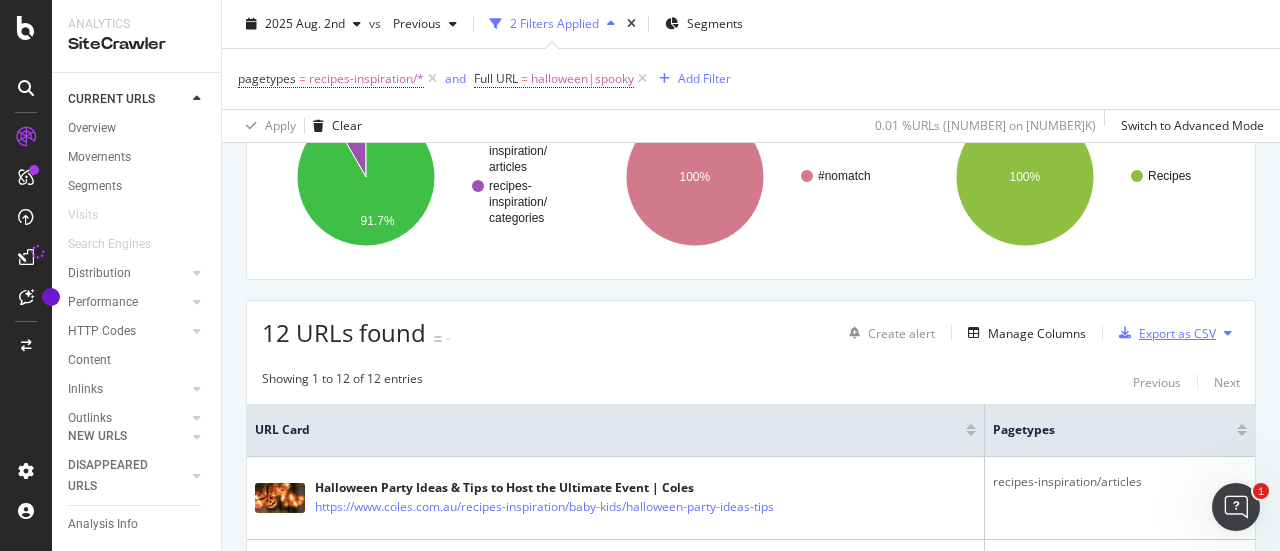 click on "Export as CSV" at bounding box center [1177, 333] 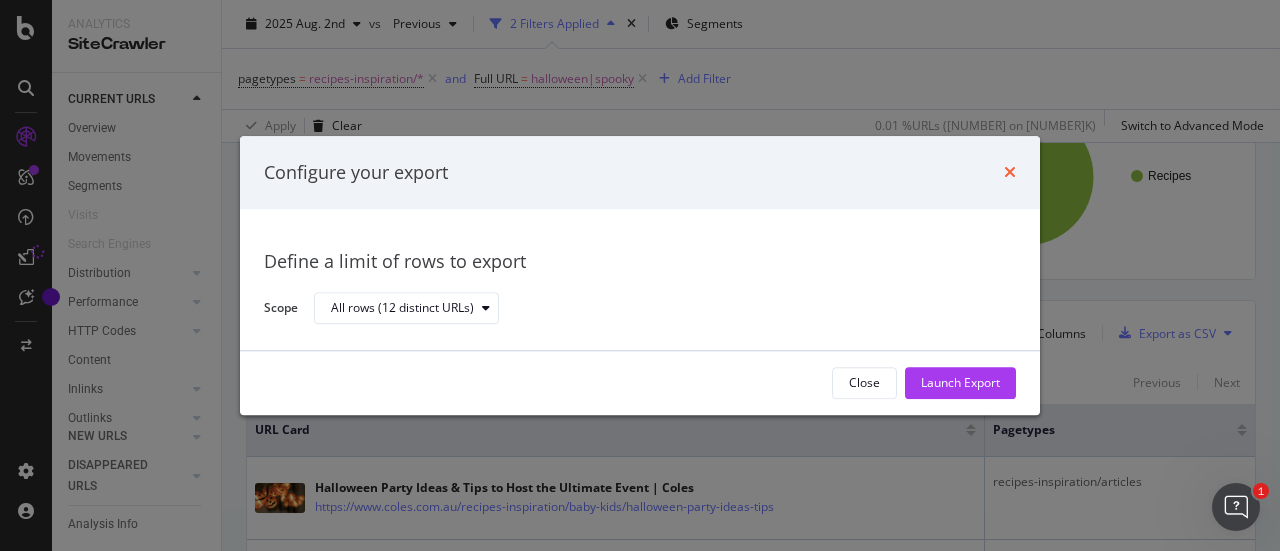 click at bounding box center (1010, 173) 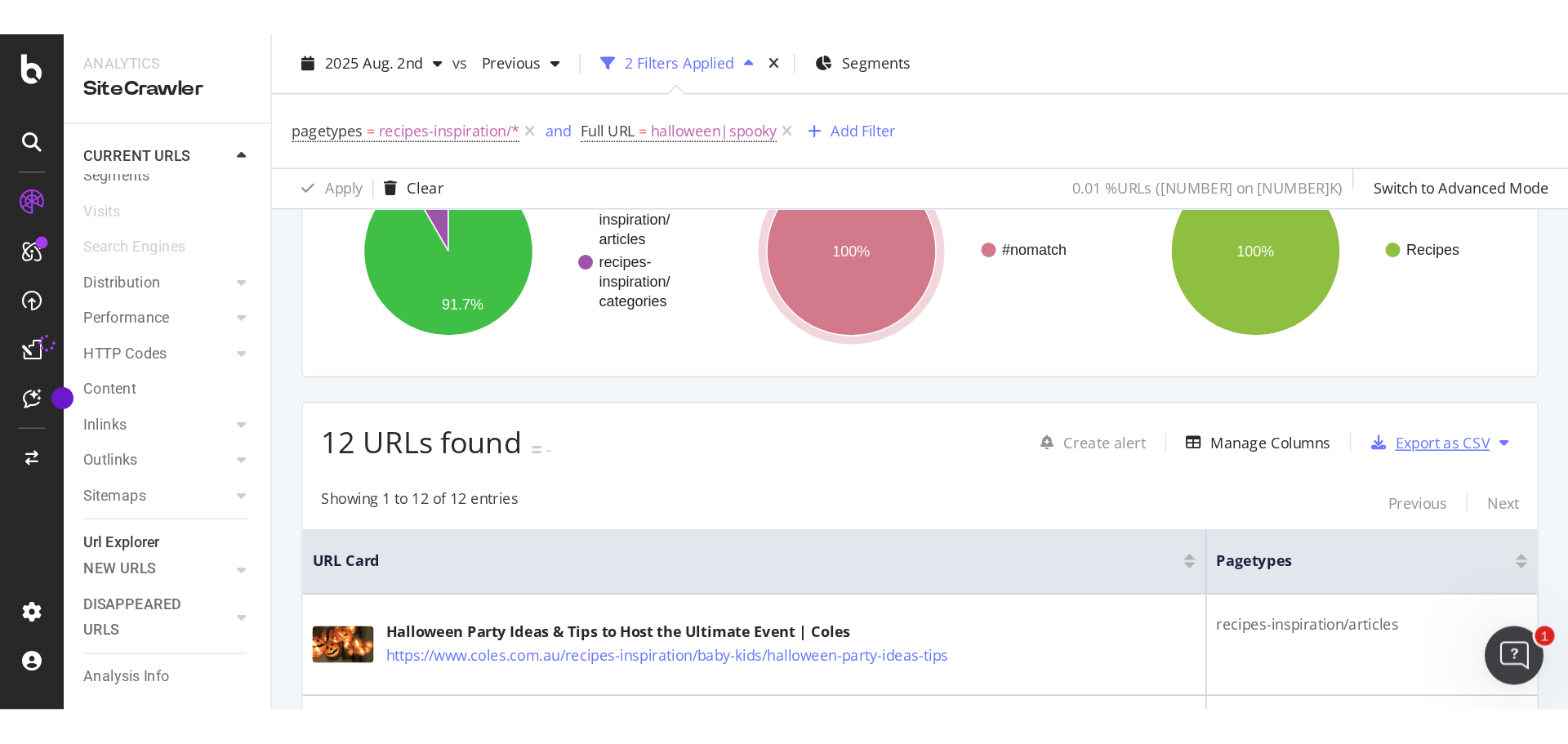 scroll, scrollTop: 114, scrollLeft: 0, axis: vertical 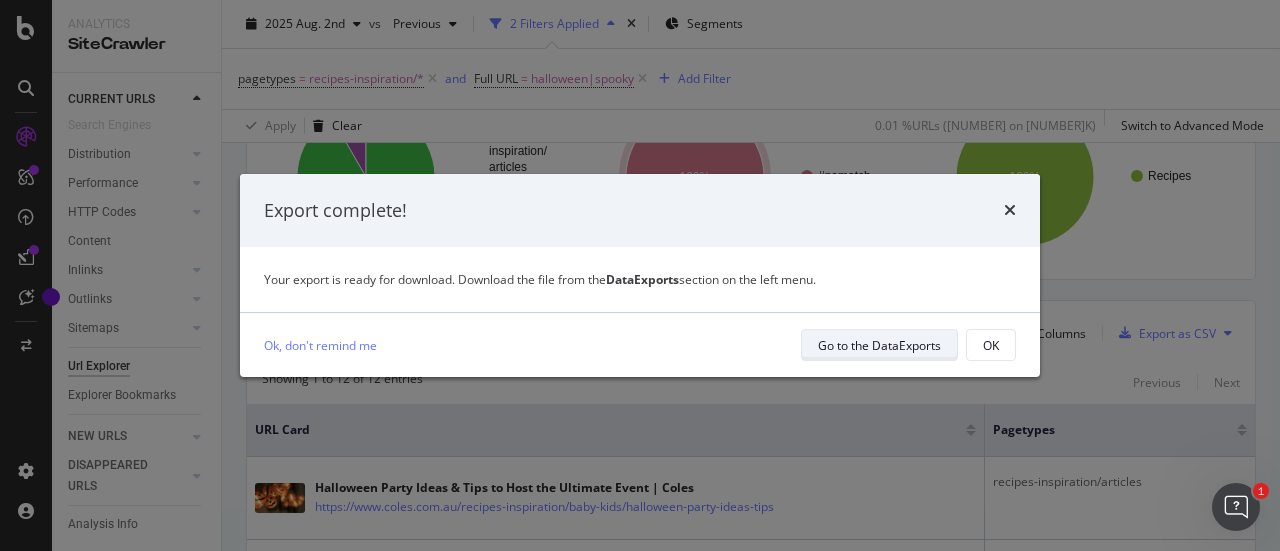 click on "Go to the DataExports" at bounding box center (879, 345) 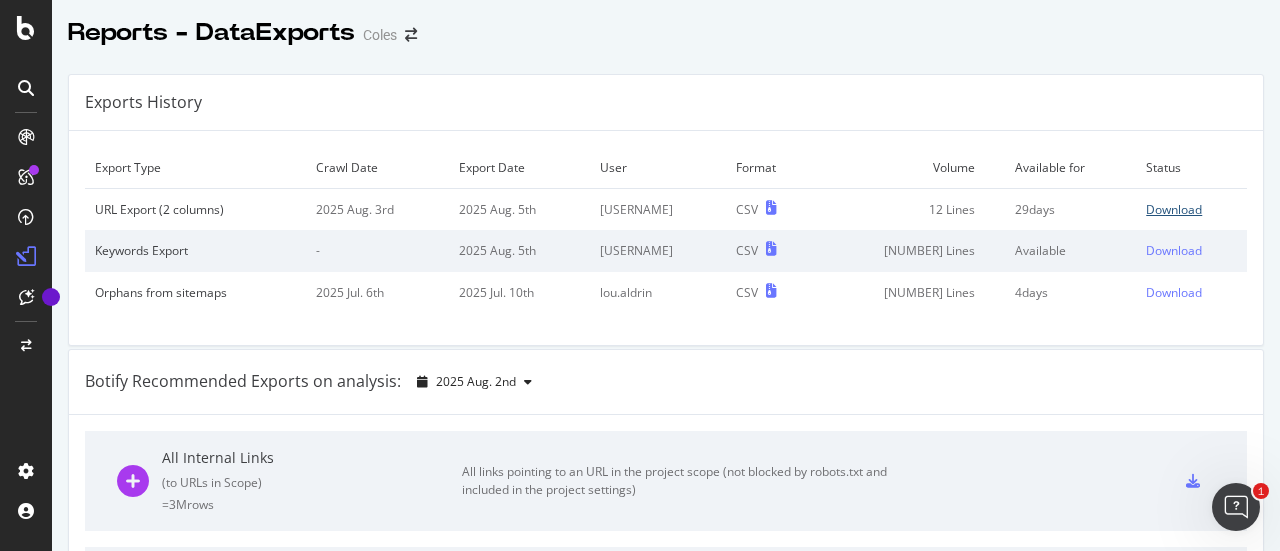 click on "Download" at bounding box center [1174, 209] 